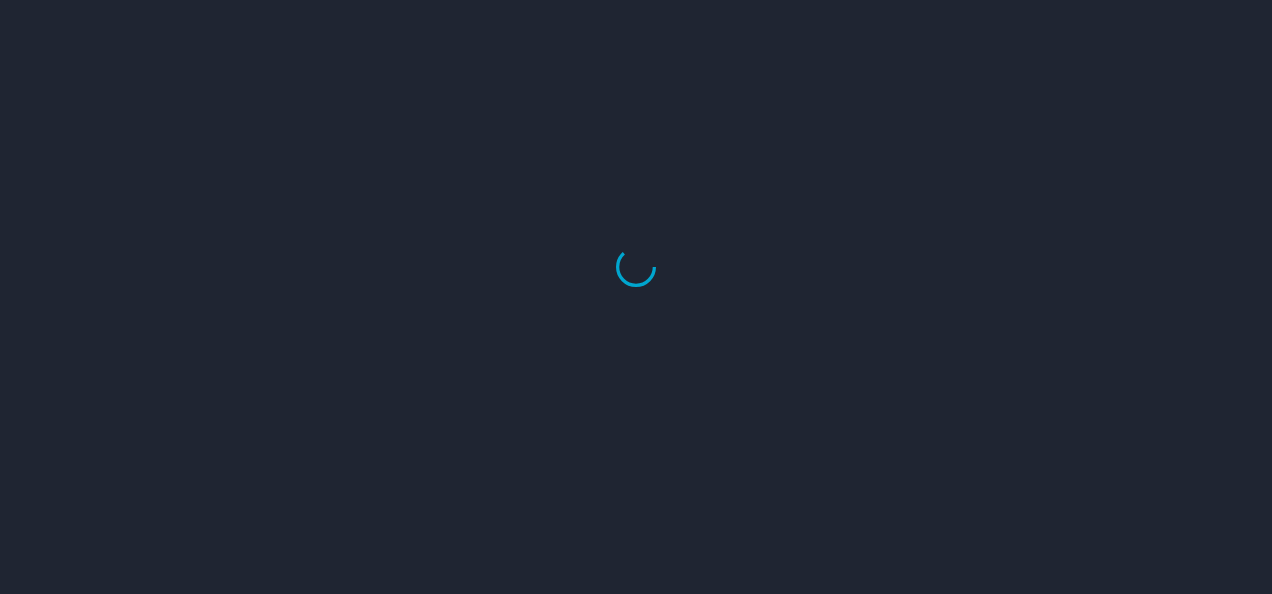 scroll, scrollTop: 0, scrollLeft: 0, axis: both 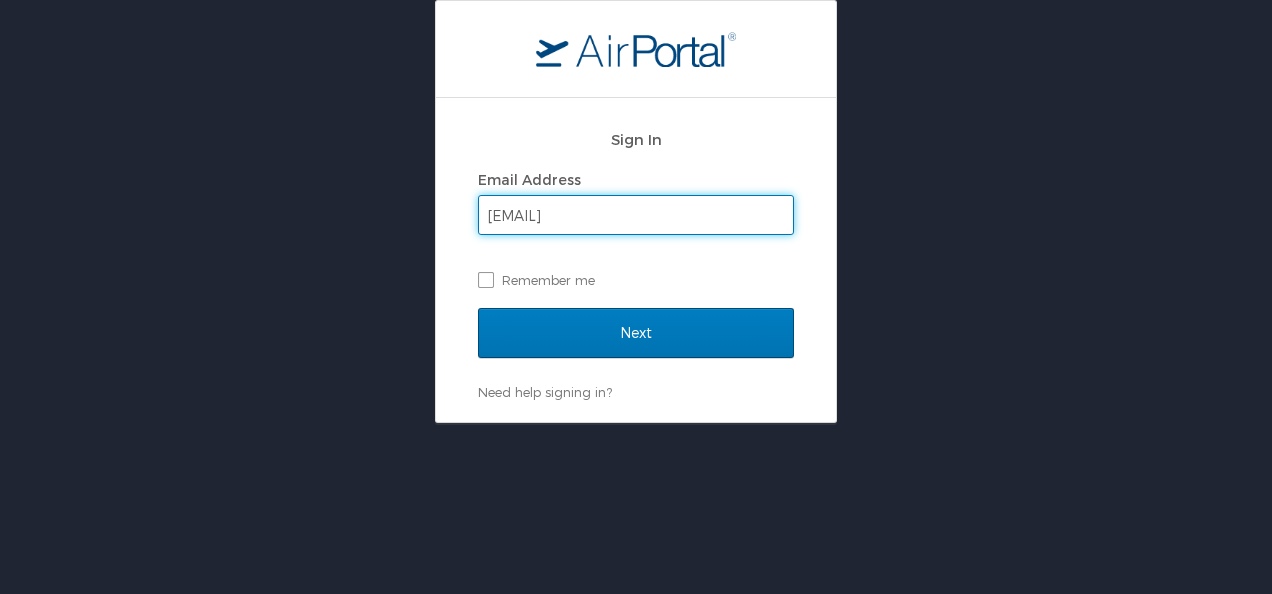 type on "[EMAIL]" 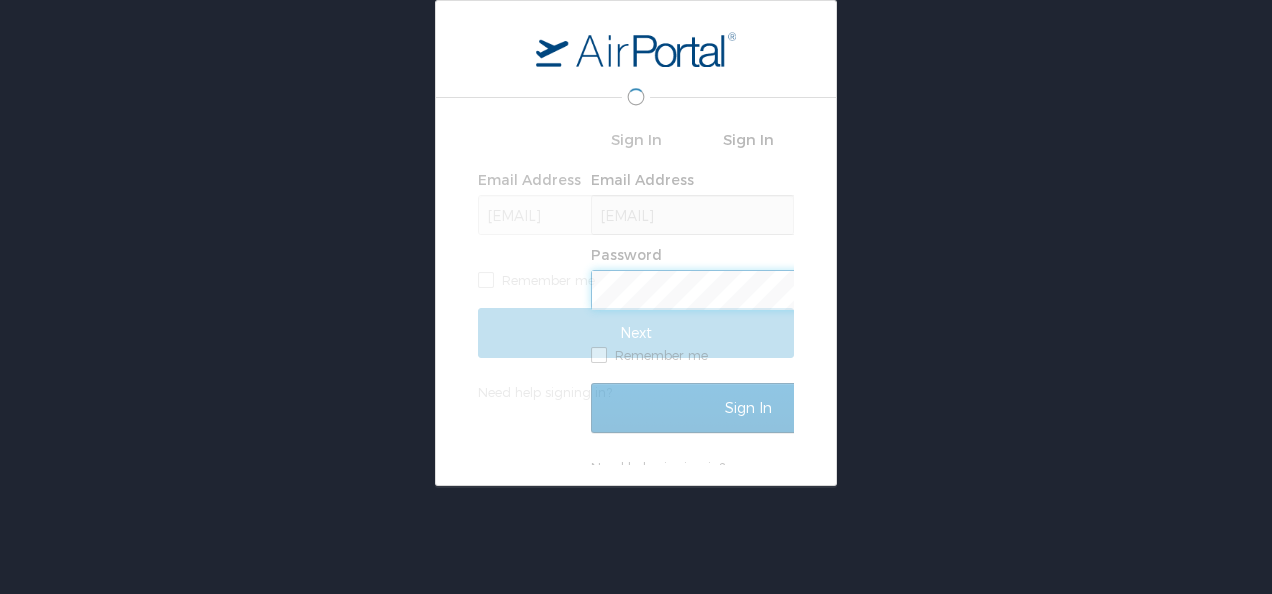 scroll, scrollTop: 0, scrollLeft: 0, axis: both 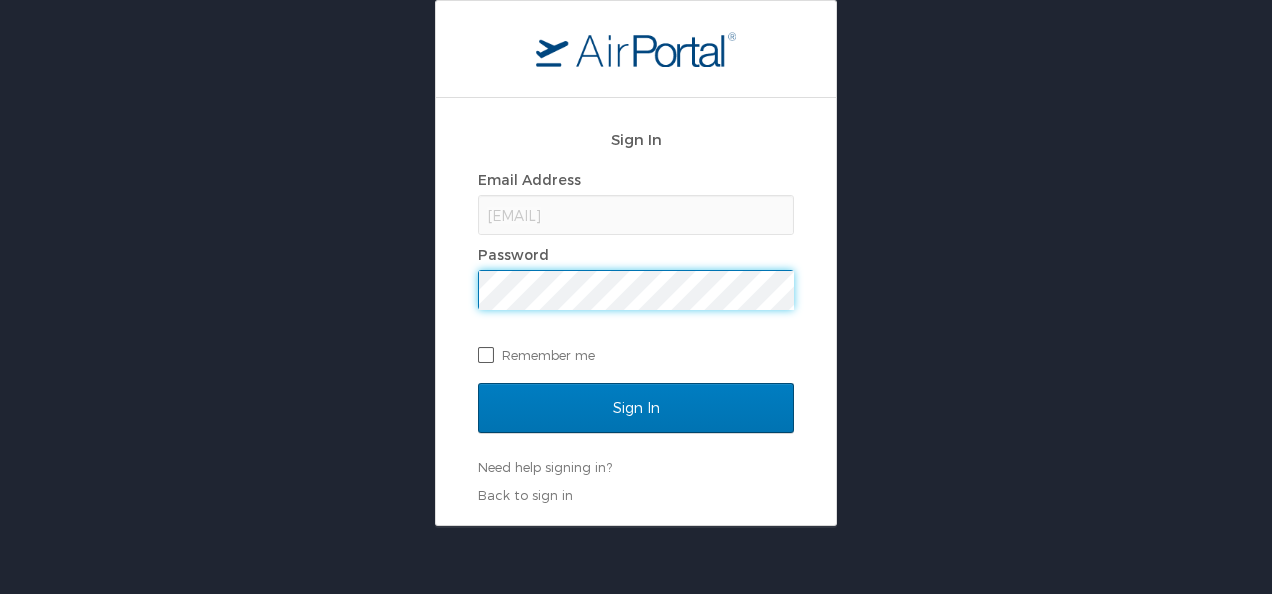click on "Remember me" at bounding box center (636, 355) 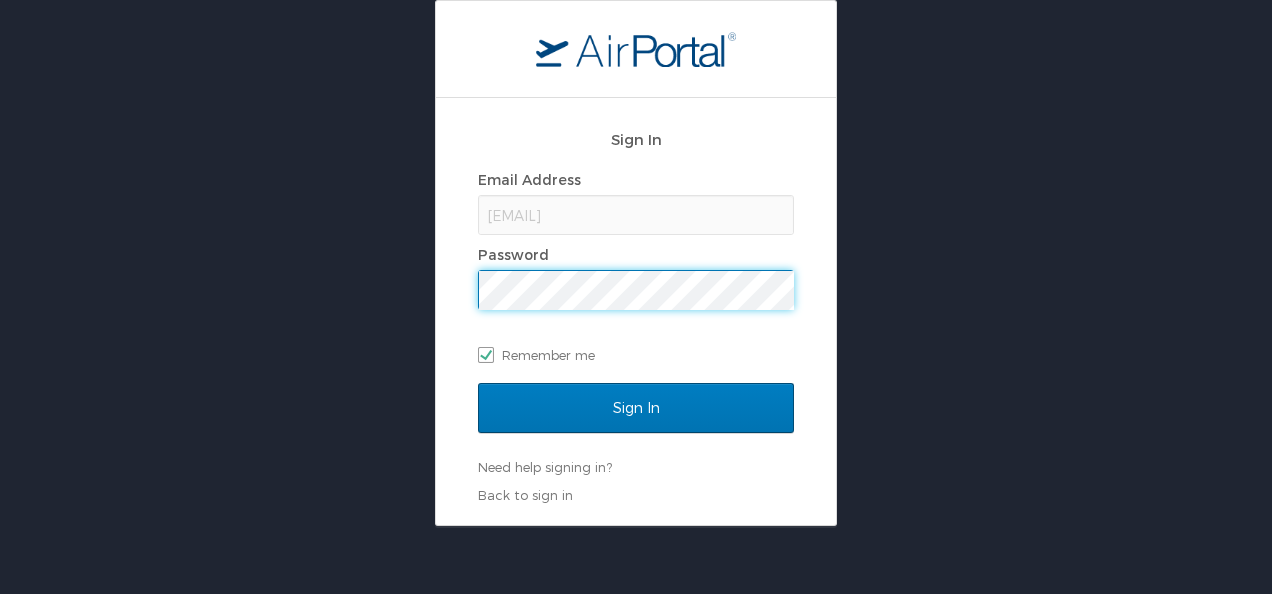 click on "Sign In" at bounding box center [636, 408] 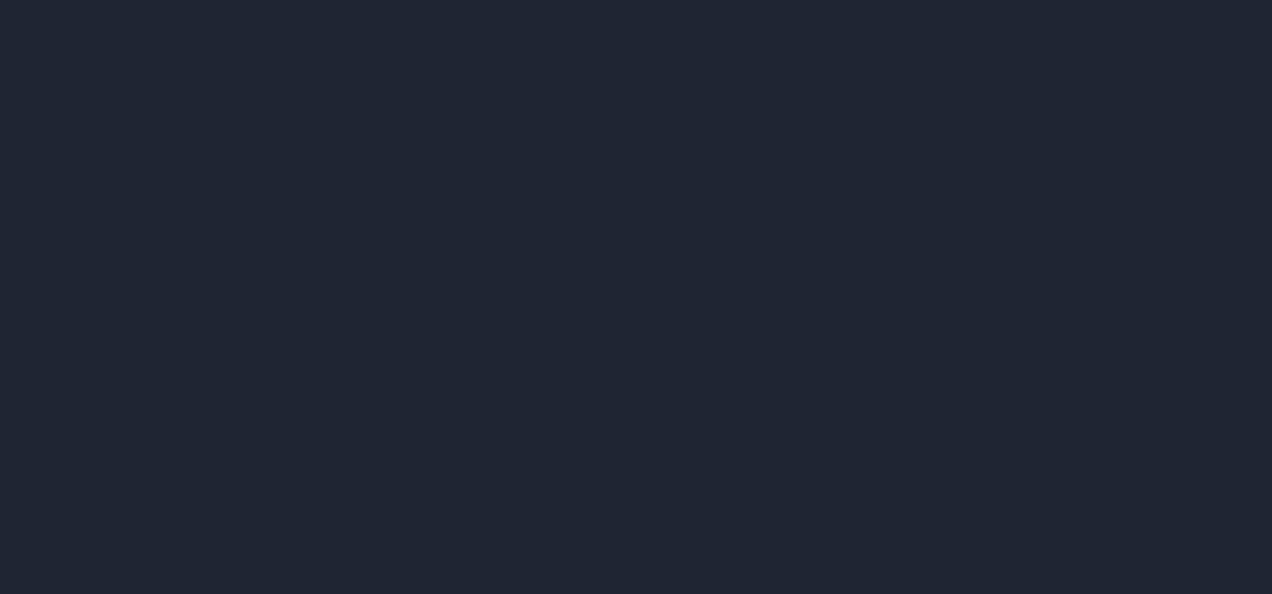 scroll, scrollTop: 0, scrollLeft: 0, axis: both 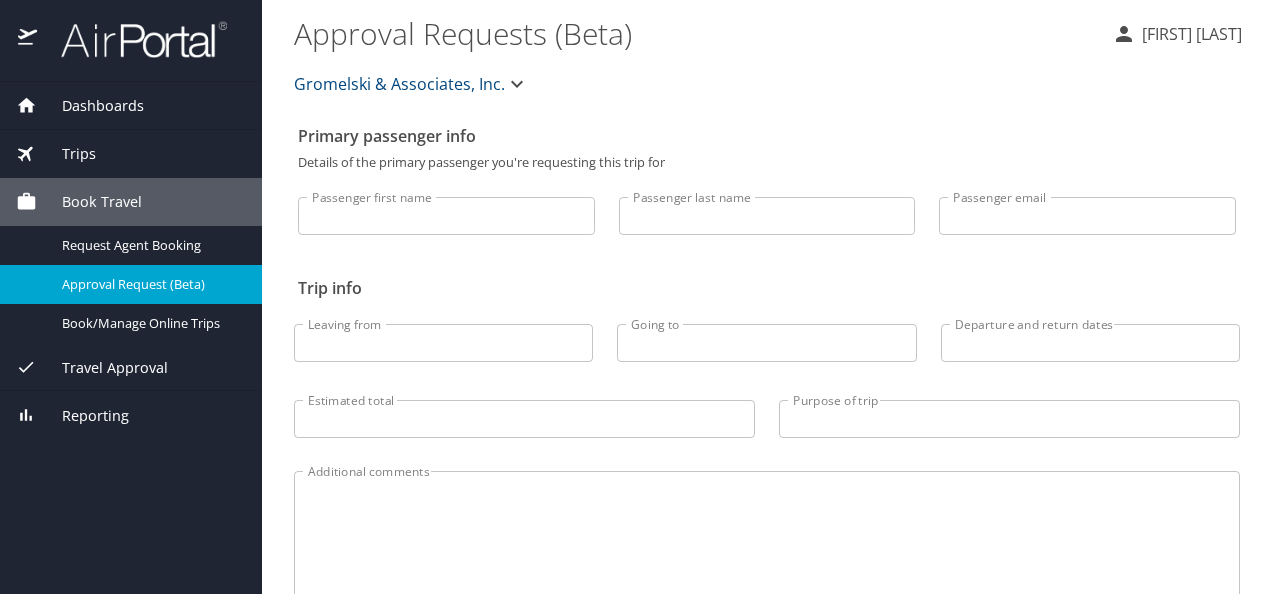 click on "Trips" at bounding box center [131, 154] 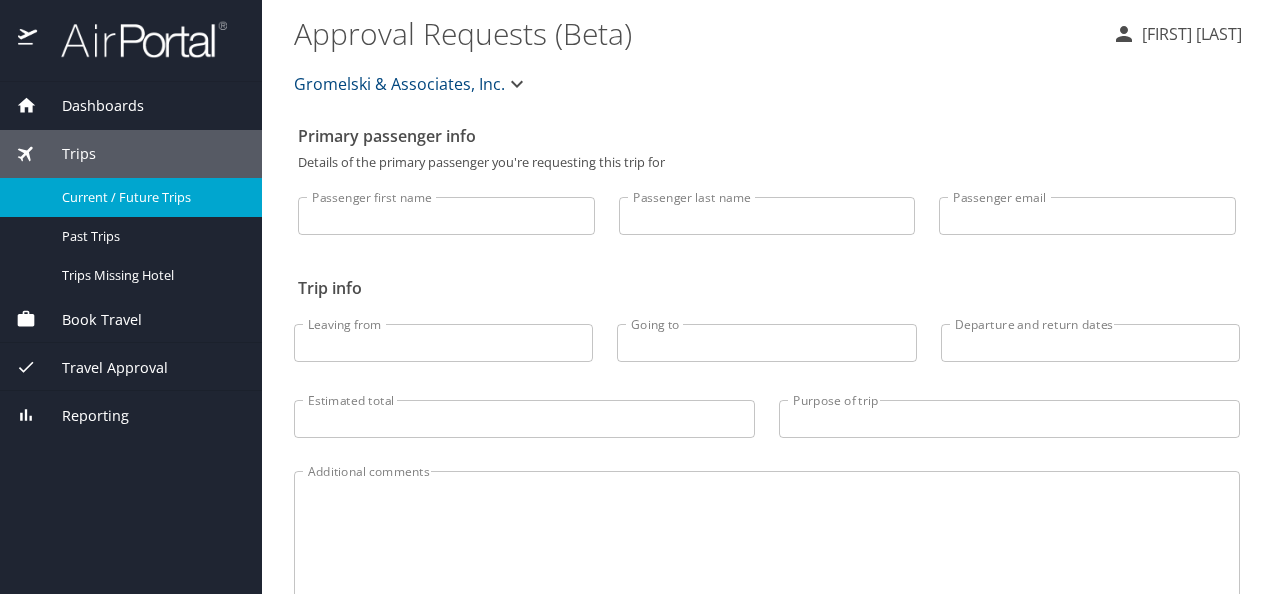 click on "Current / Future Trips" at bounding box center (150, 197) 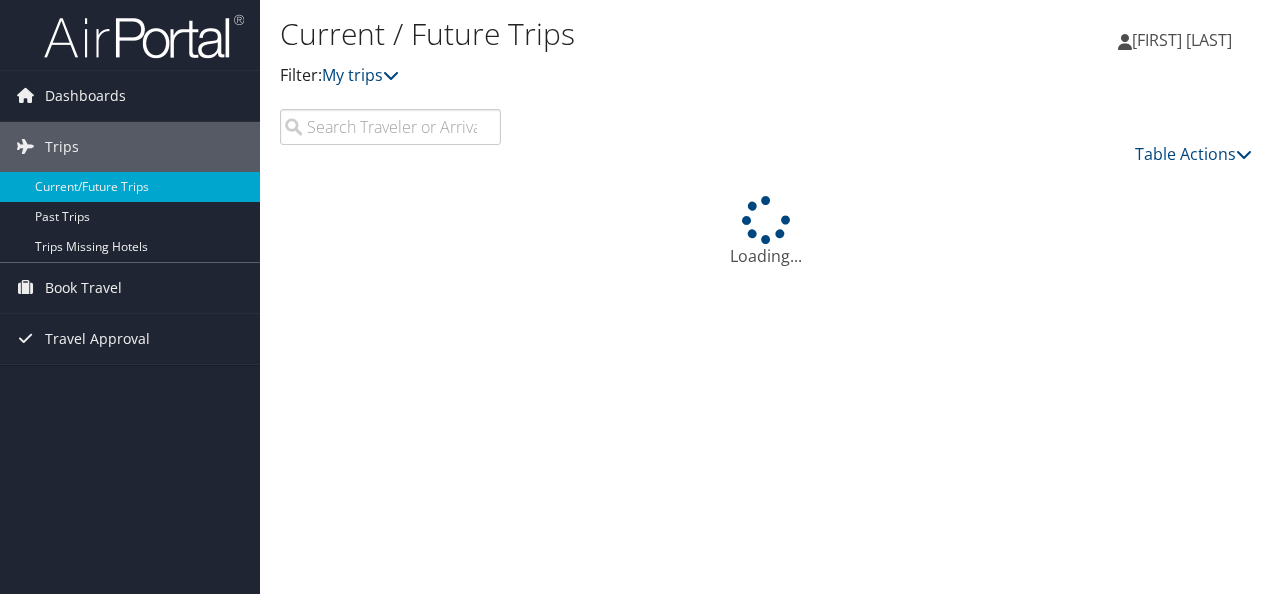 scroll, scrollTop: 0, scrollLeft: 0, axis: both 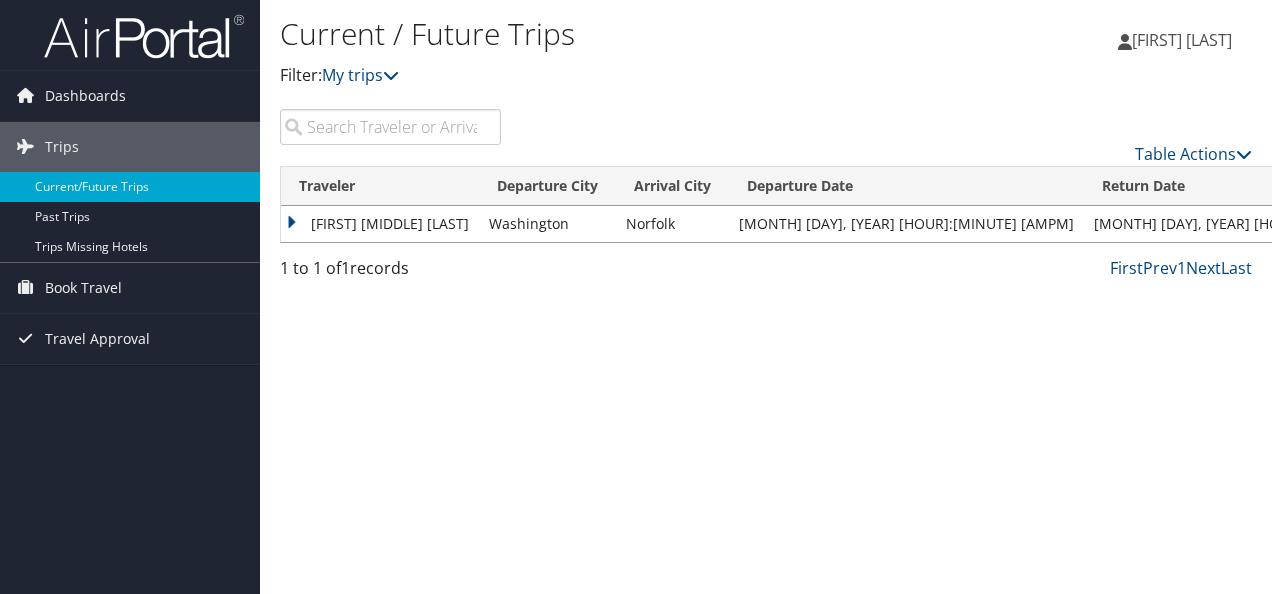 click on "[FIRST] [MIDDLE] [LAST]" at bounding box center [380, 224] 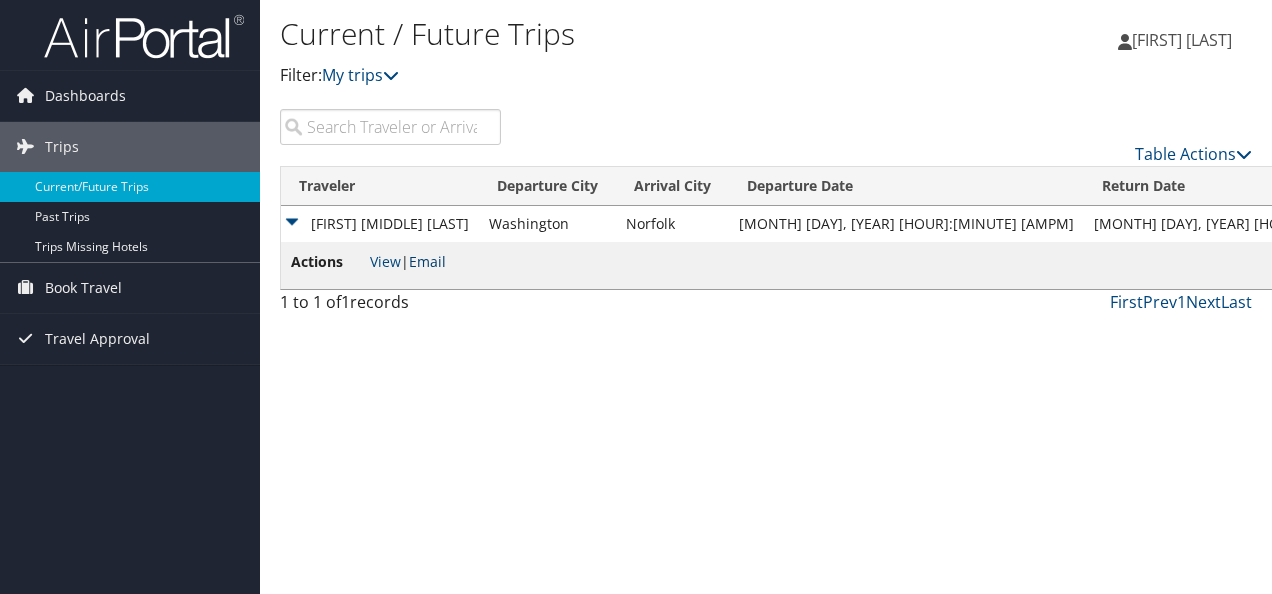 click on "Email" at bounding box center (427, 261) 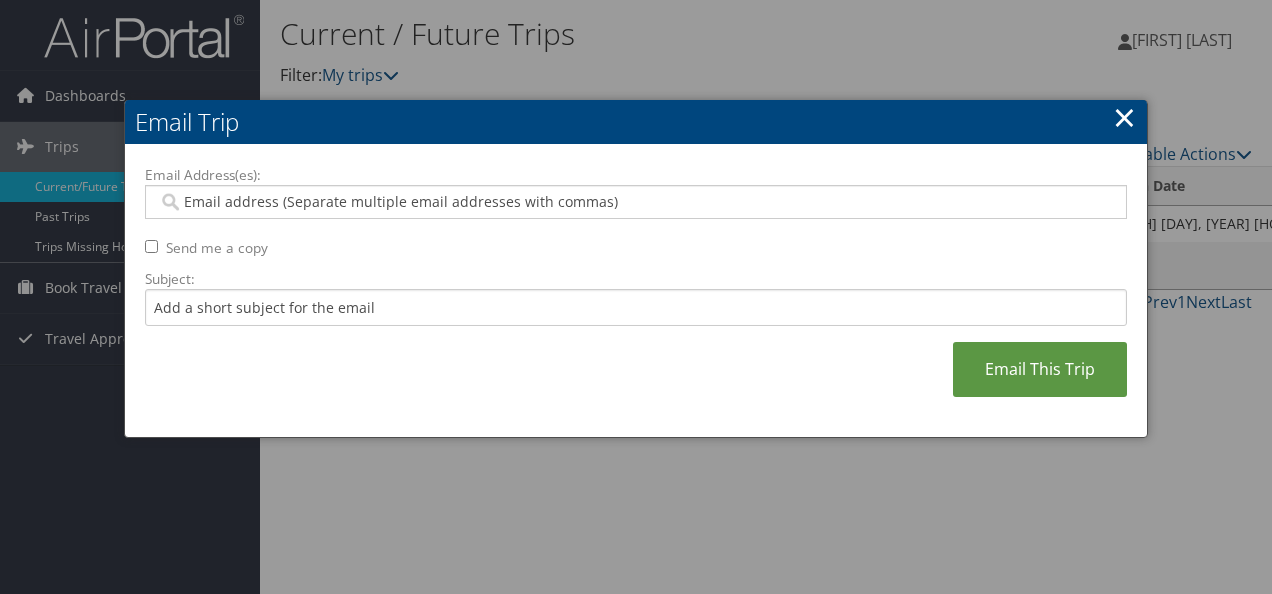 click on "Email Address(es):" at bounding box center (636, 202) 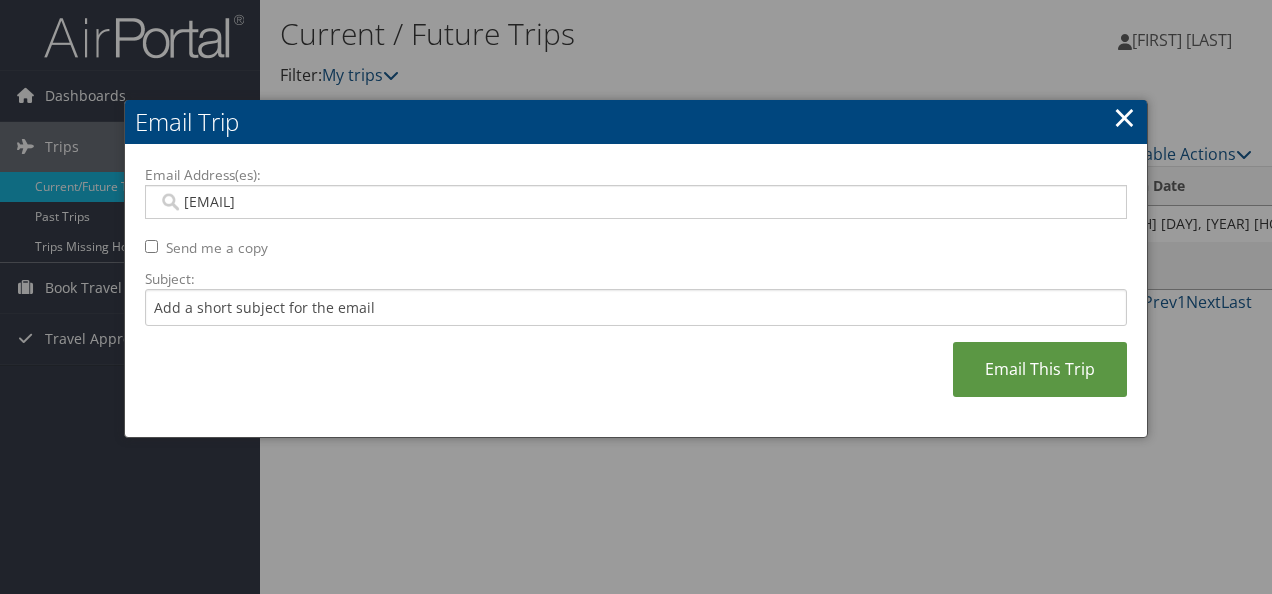 type on "[EMAIL]" 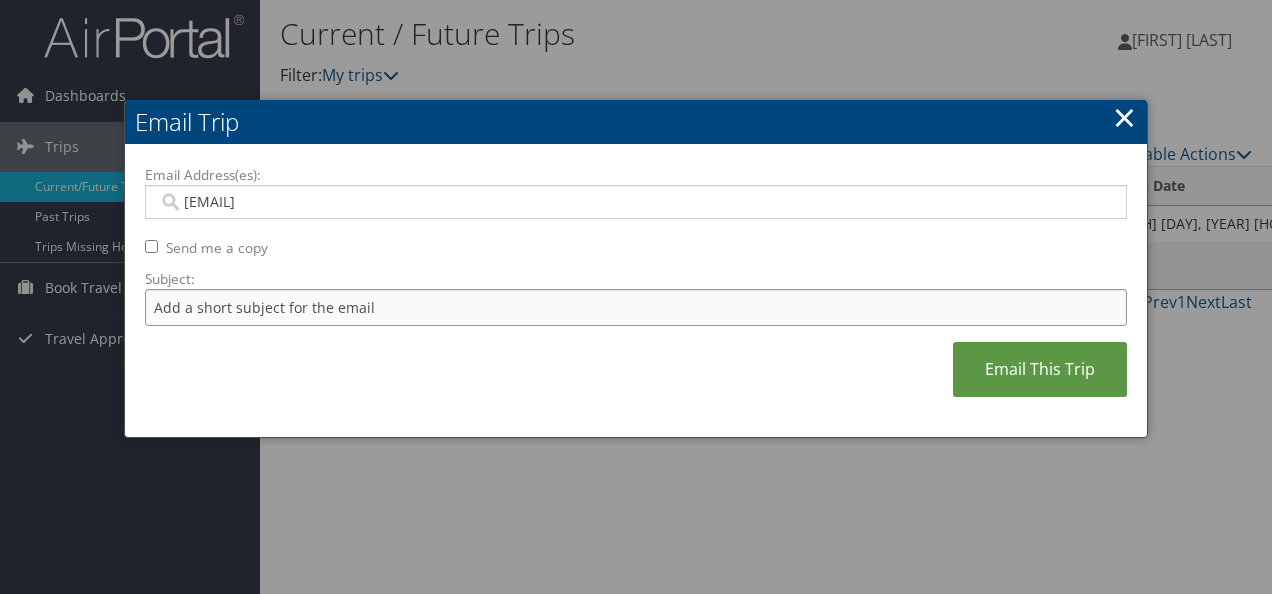 type on "[EMAIL]" 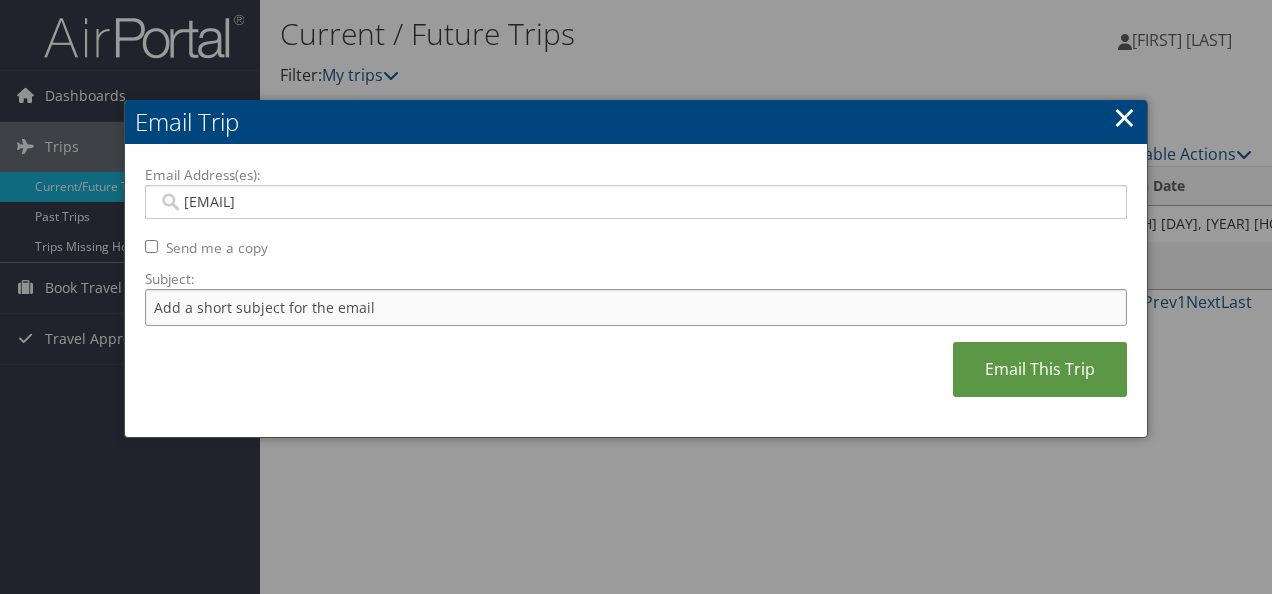 type 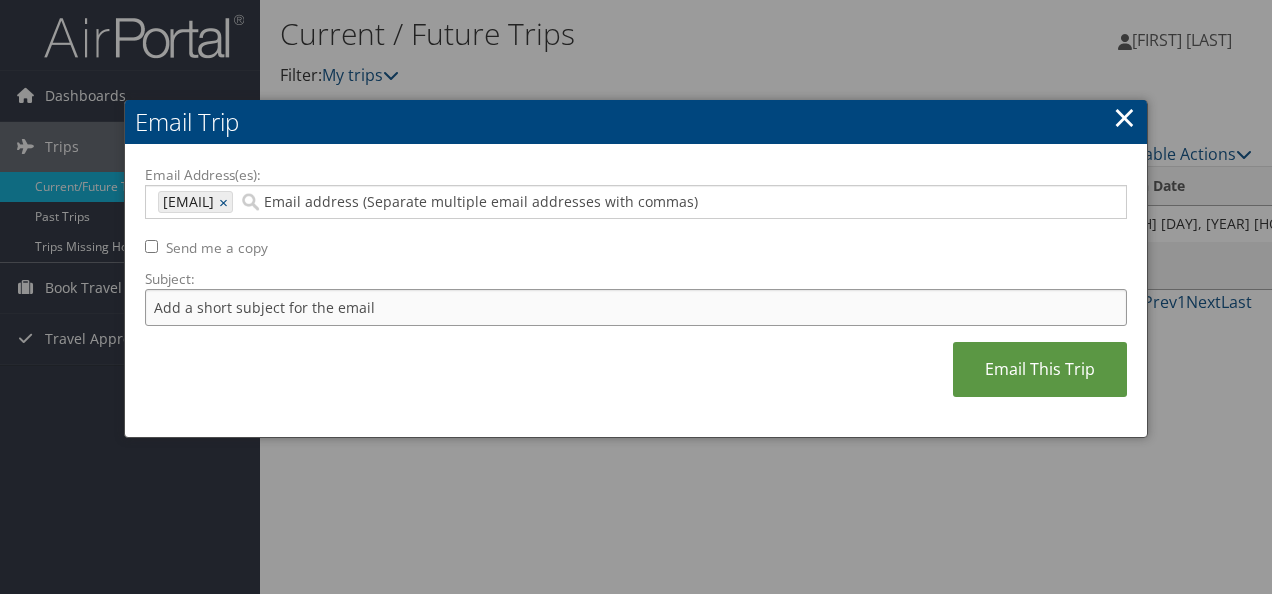 click on "Subject:" at bounding box center (636, 307) 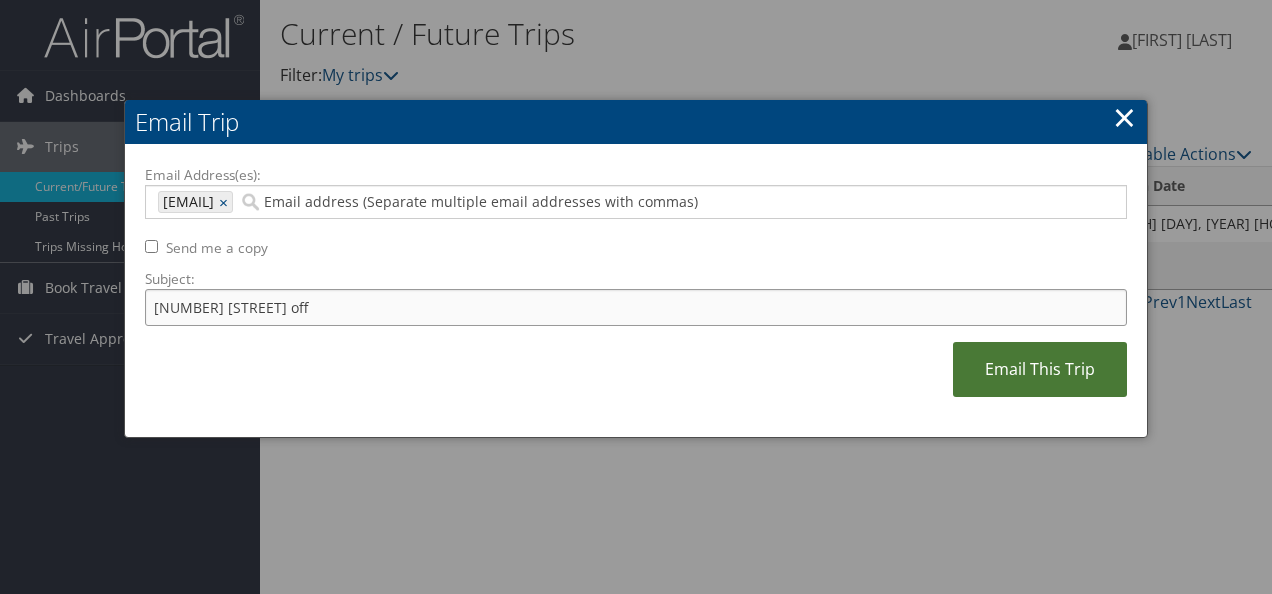 type on "[NUMBER] [STREET] off" 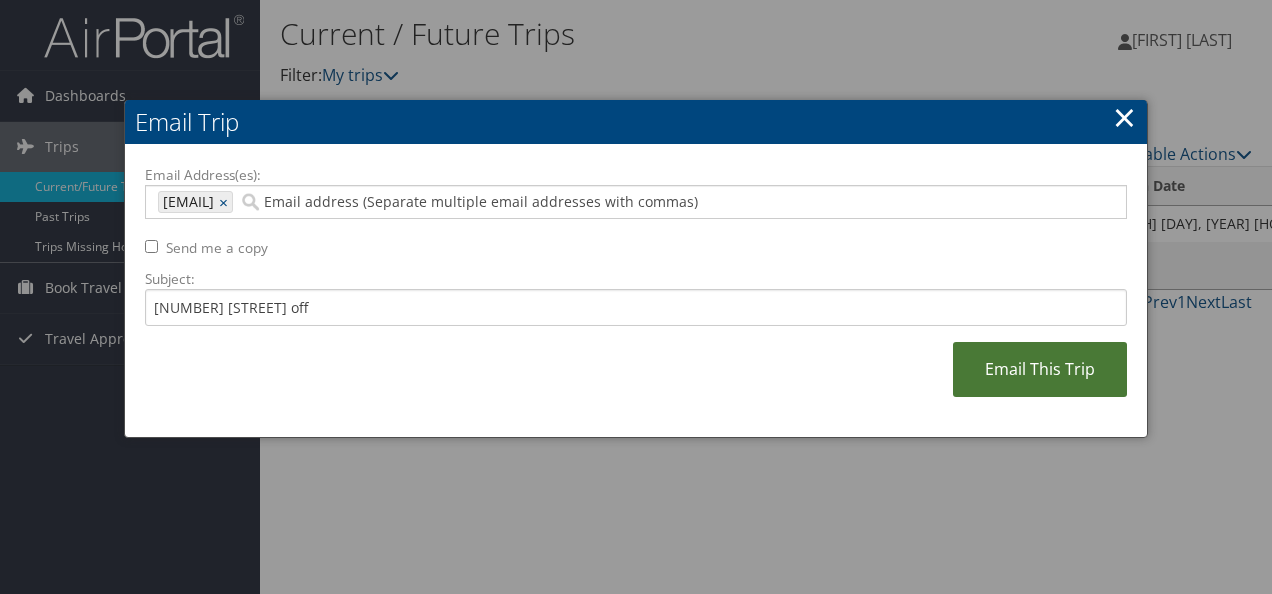 click on "Email This Trip" at bounding box center (1040, 369) 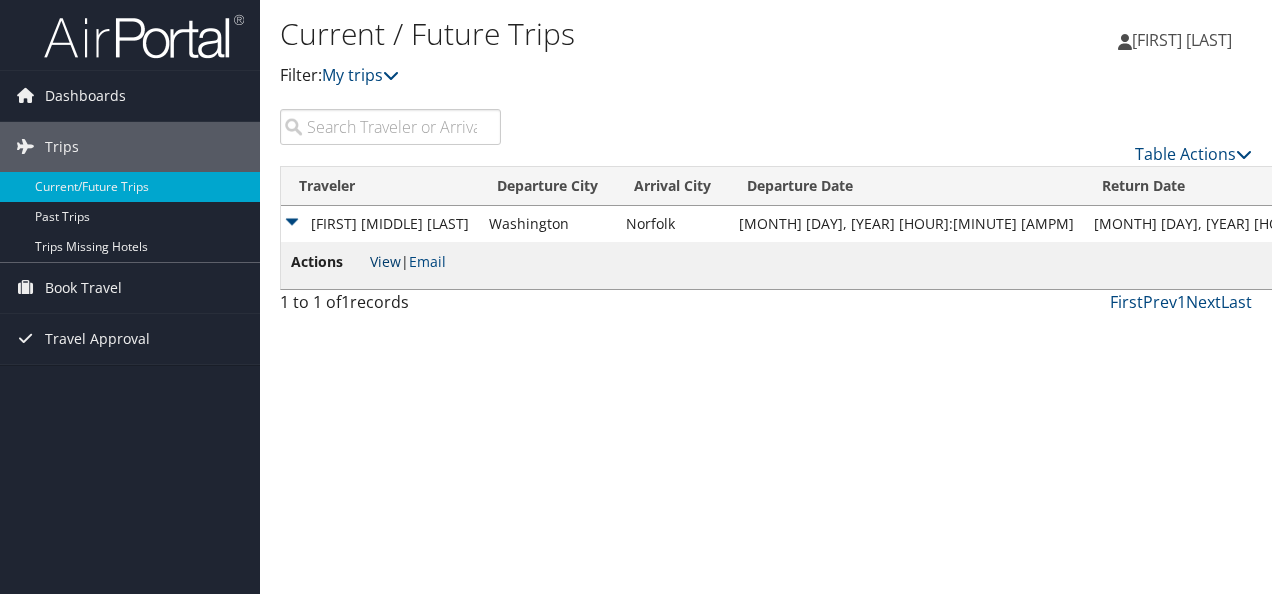 click on "View" at bounding box center [385, 261] 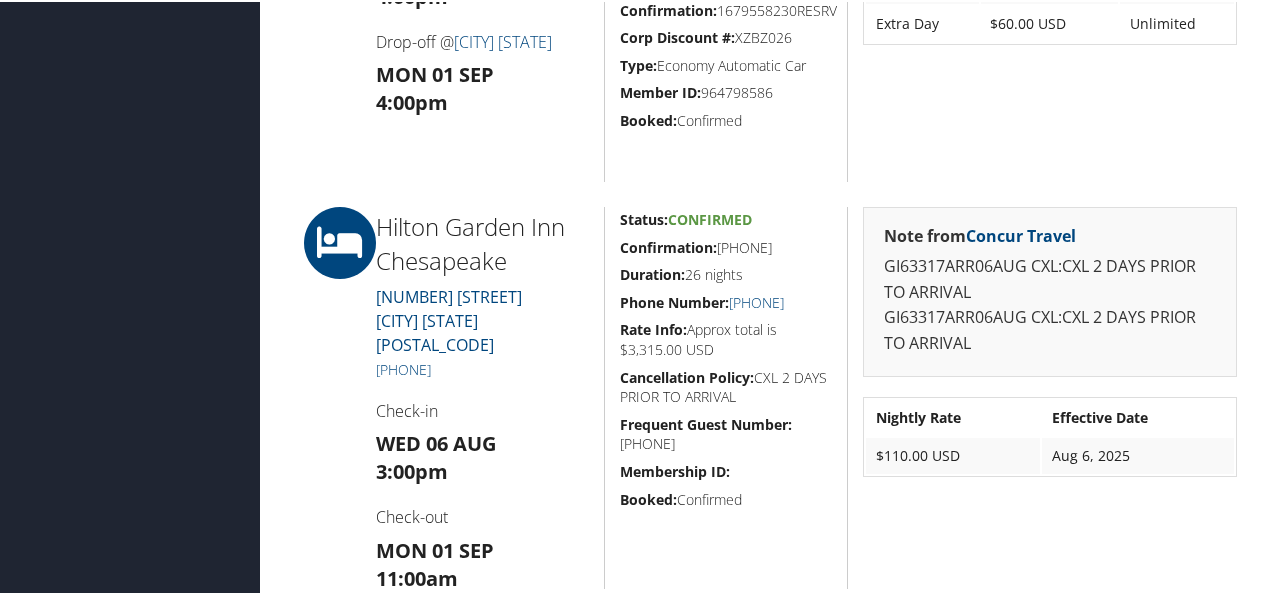 scroll, scrollTop: 810, scrollLeft: 0, axis: vertical 